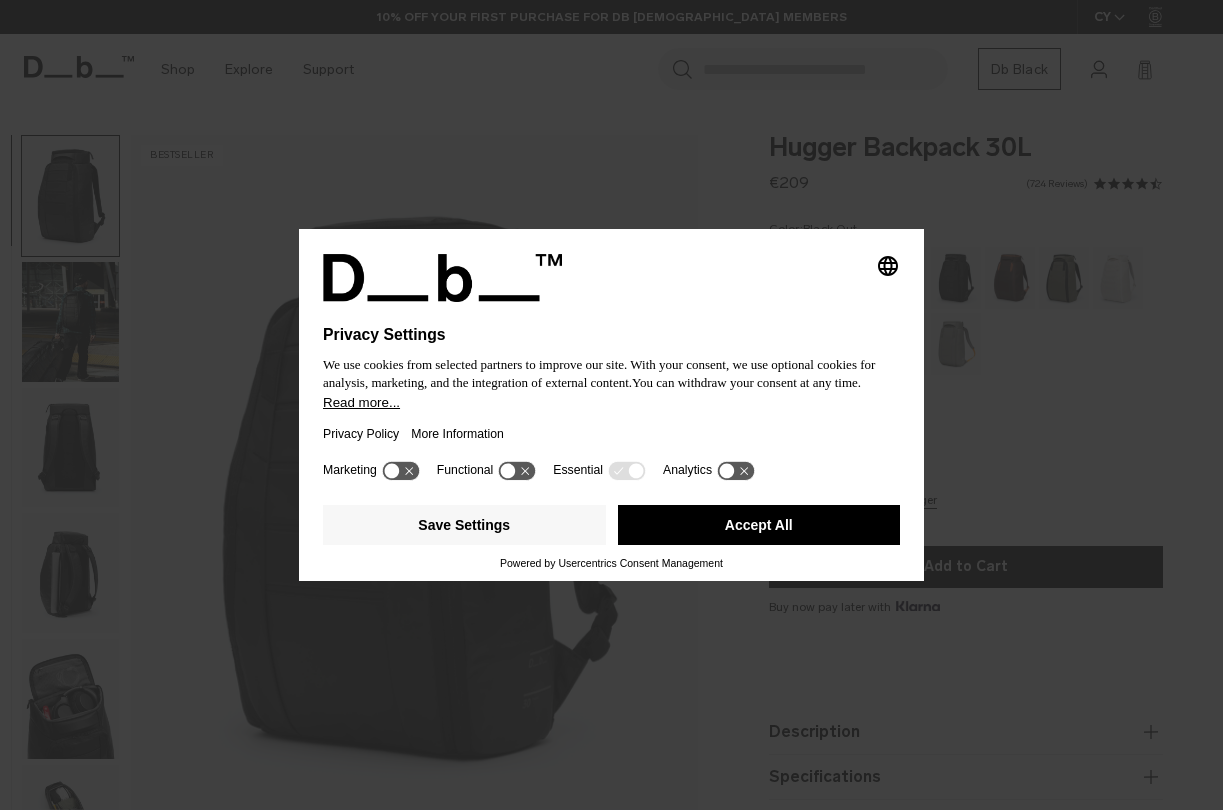 scroll, scrollTop: 0, scrollLeft: 0, axis: both 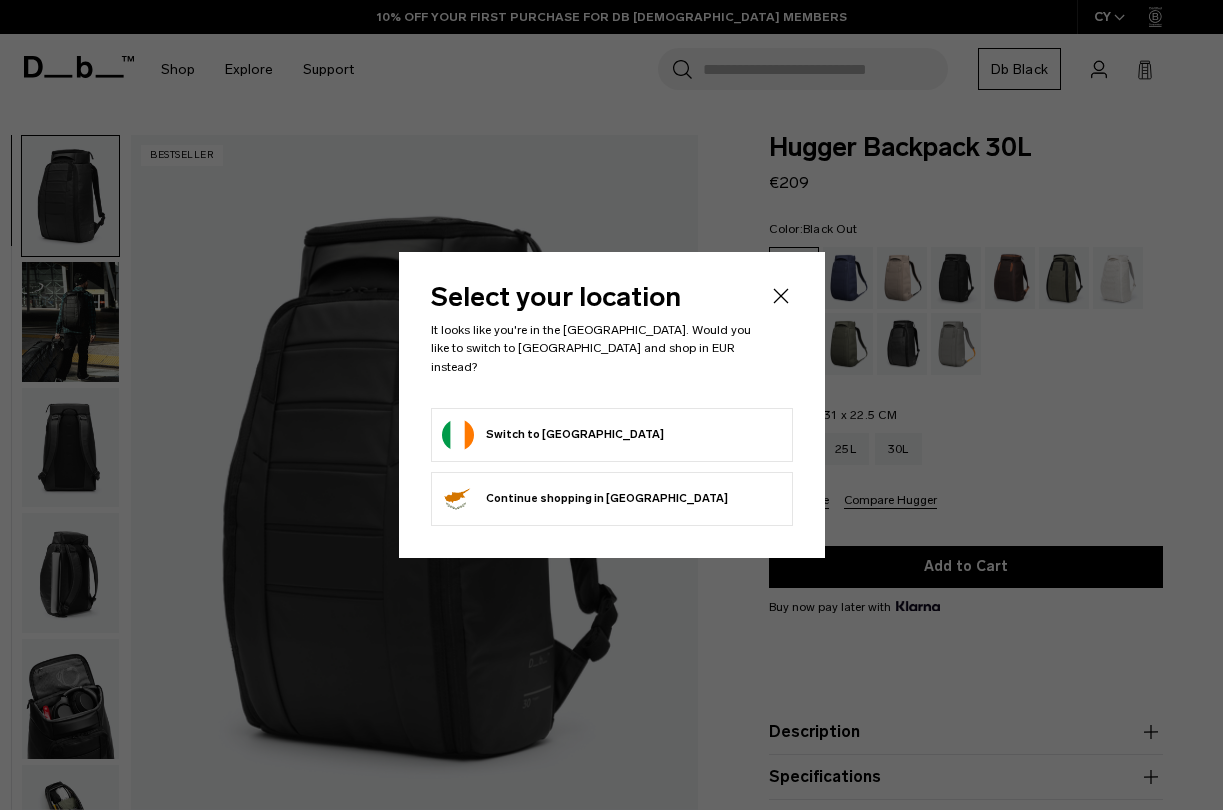 click 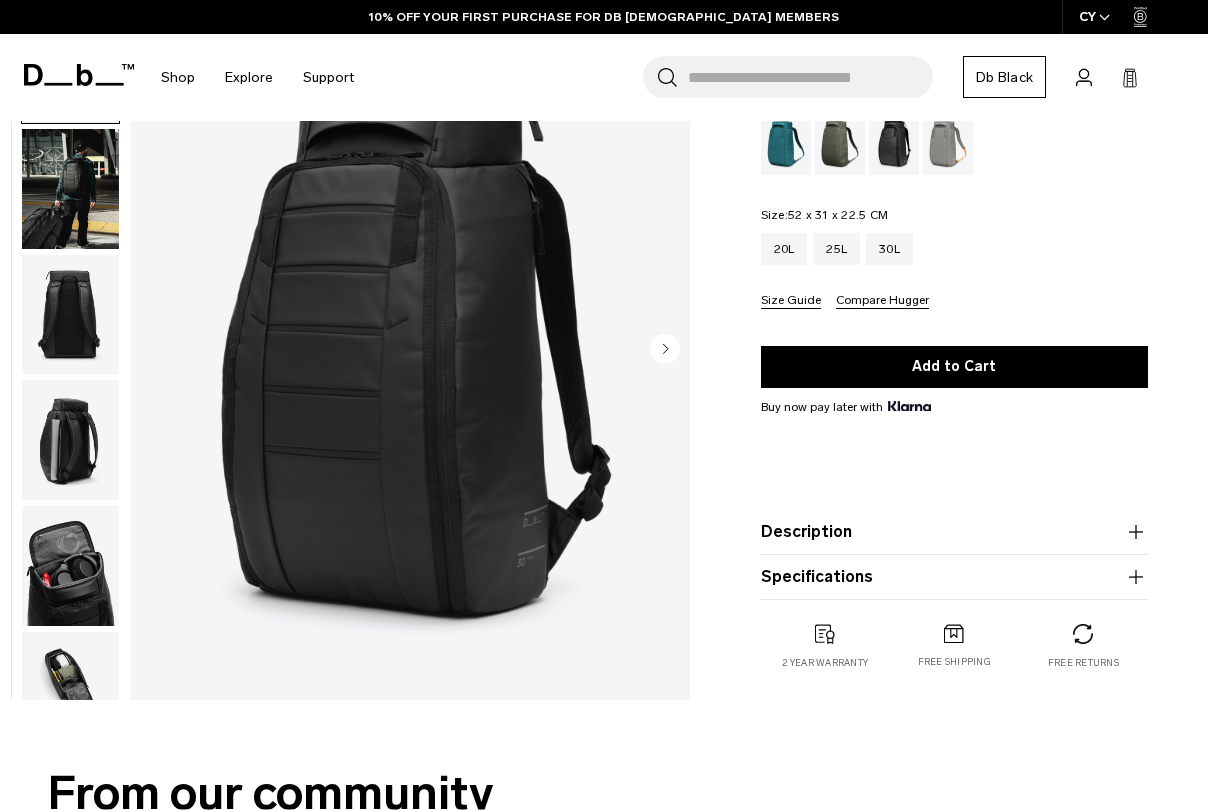 scroll, scrollTop: 0, scrollLeft: 0, axis: both 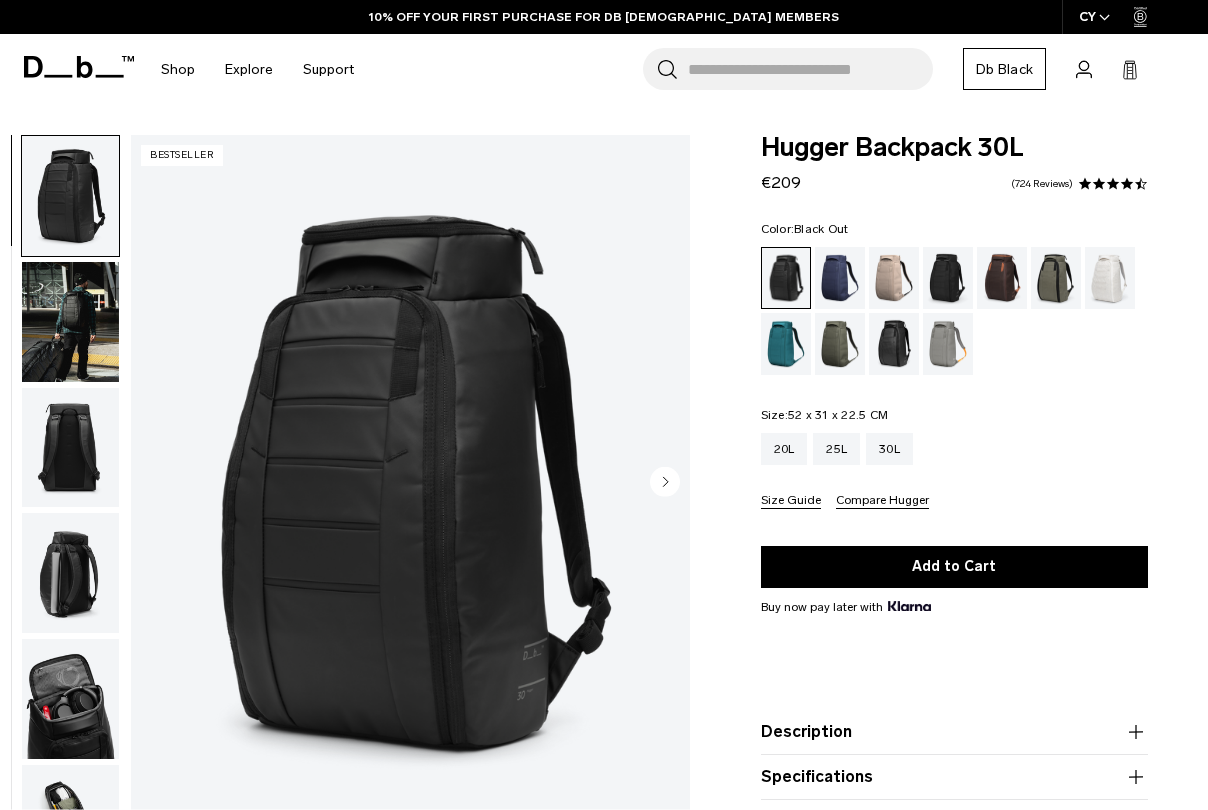 click 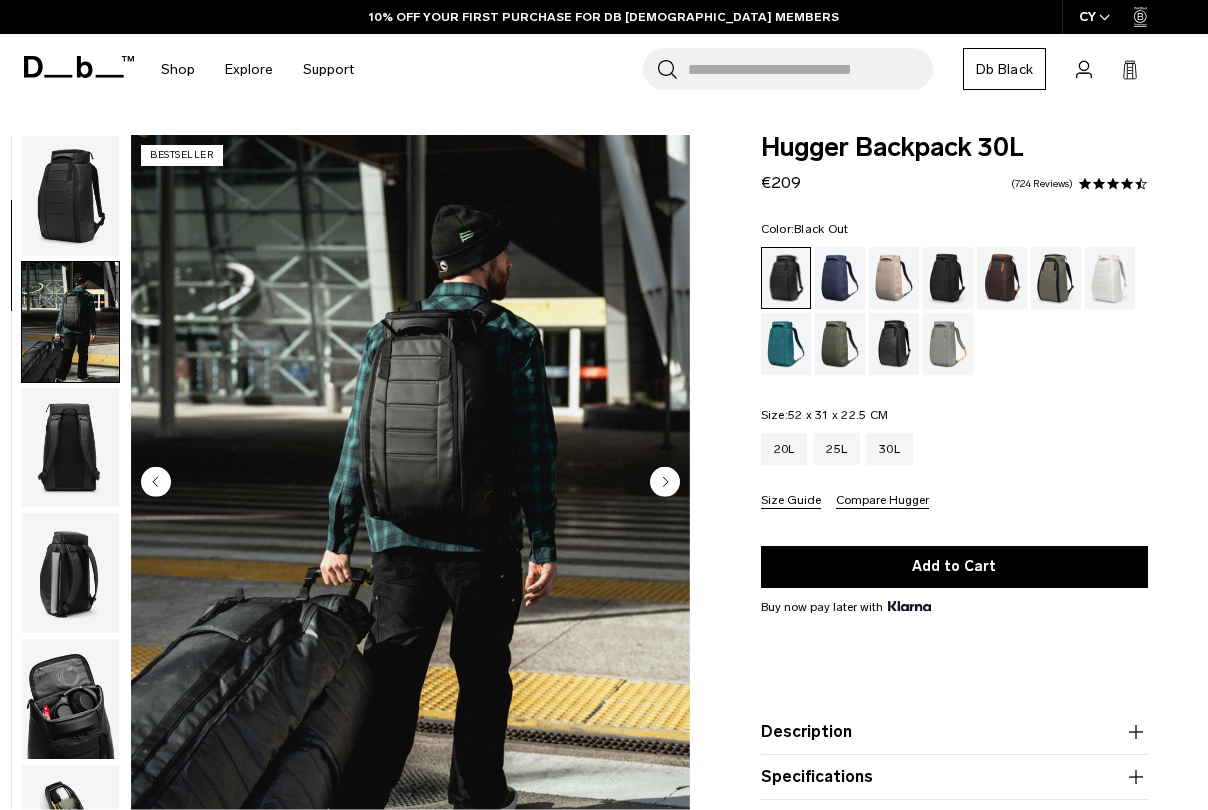 scroll, scrollTop: 126, scrollLeft: 0, axis: vertical 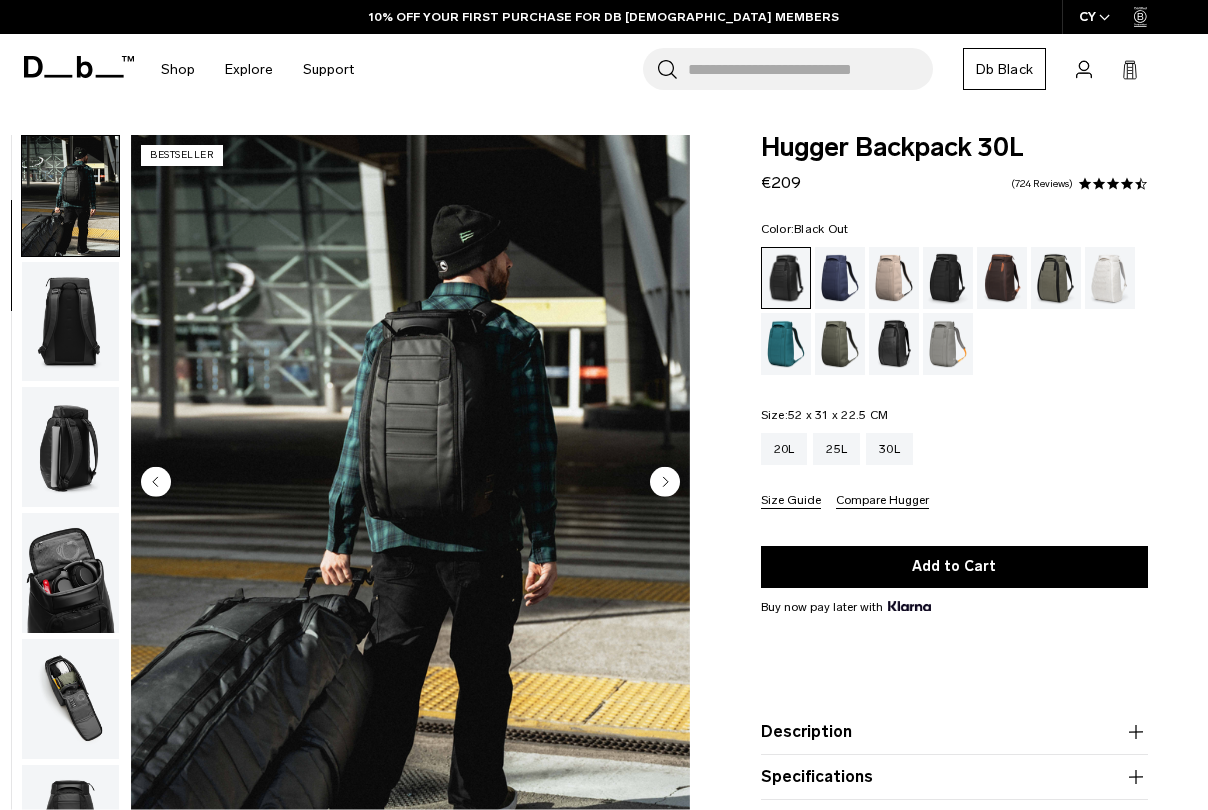 click 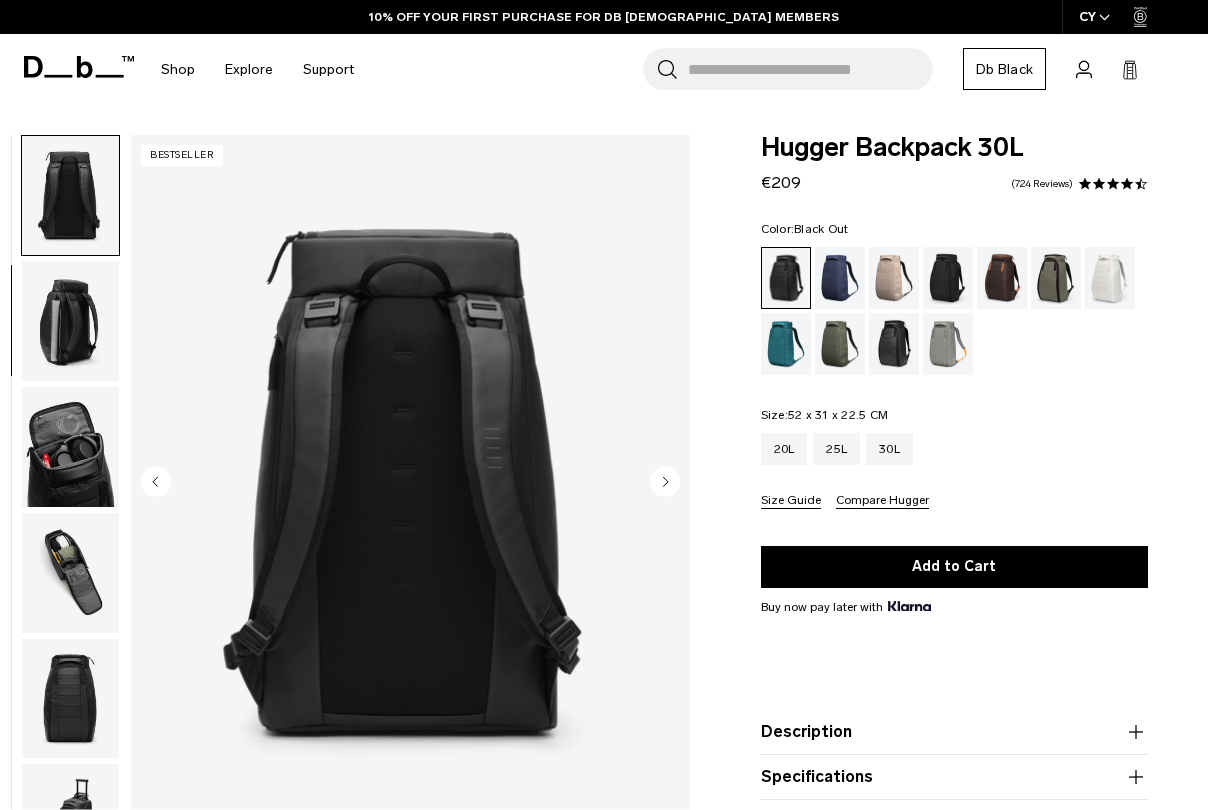 click 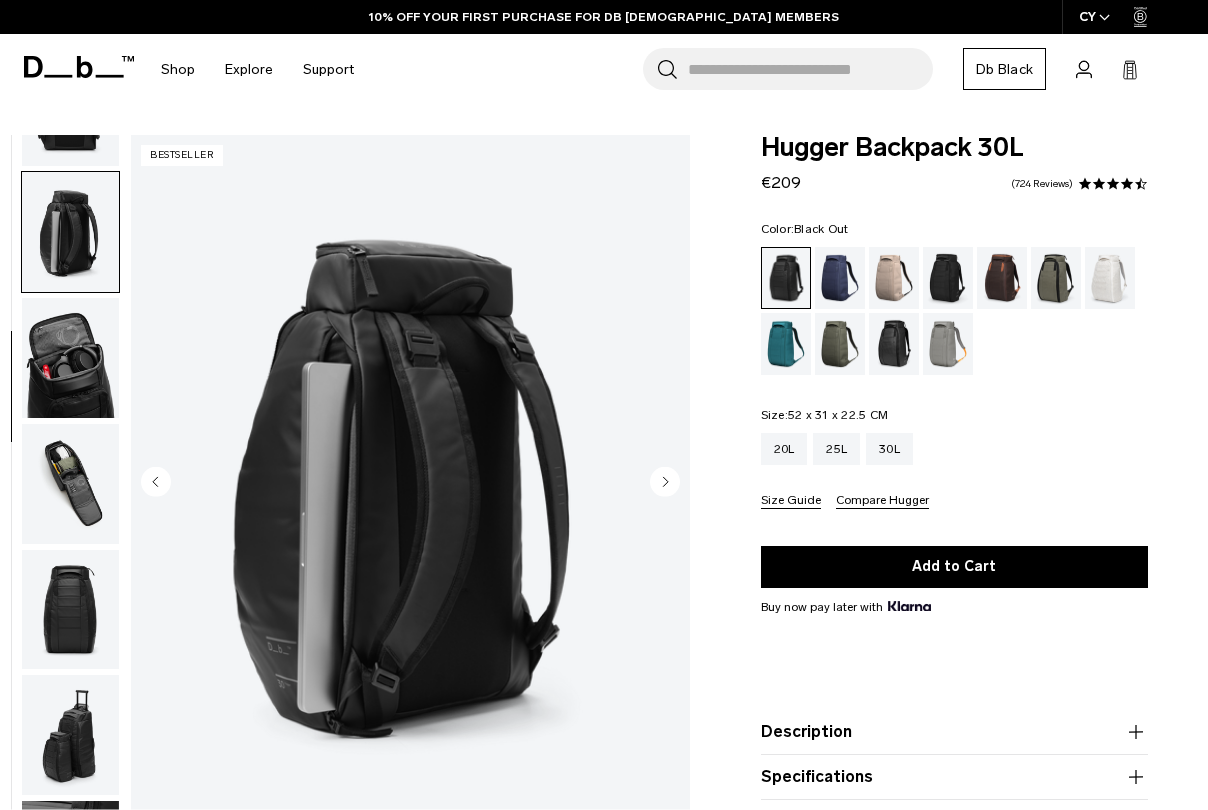 scroll, scrollTop: 377, scrollLeft: 0, axis: vertical 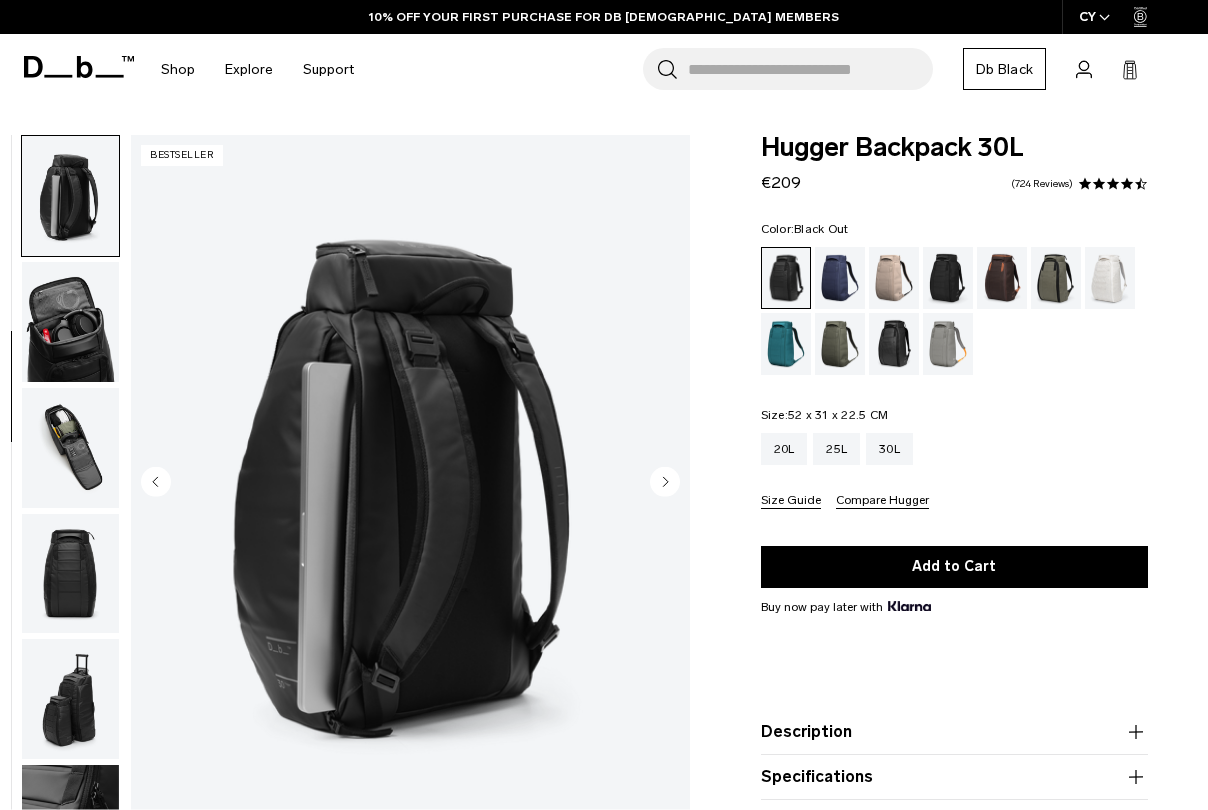 click at bounding box center (410, 484) 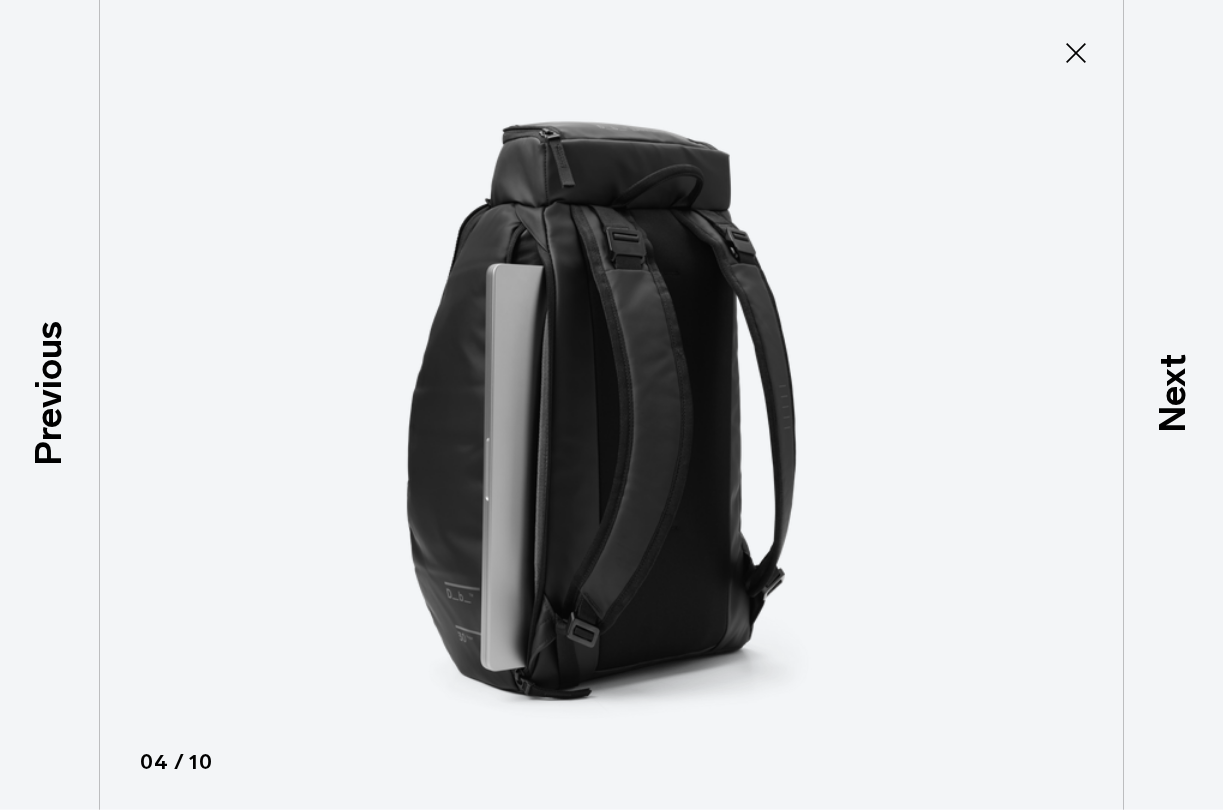 click 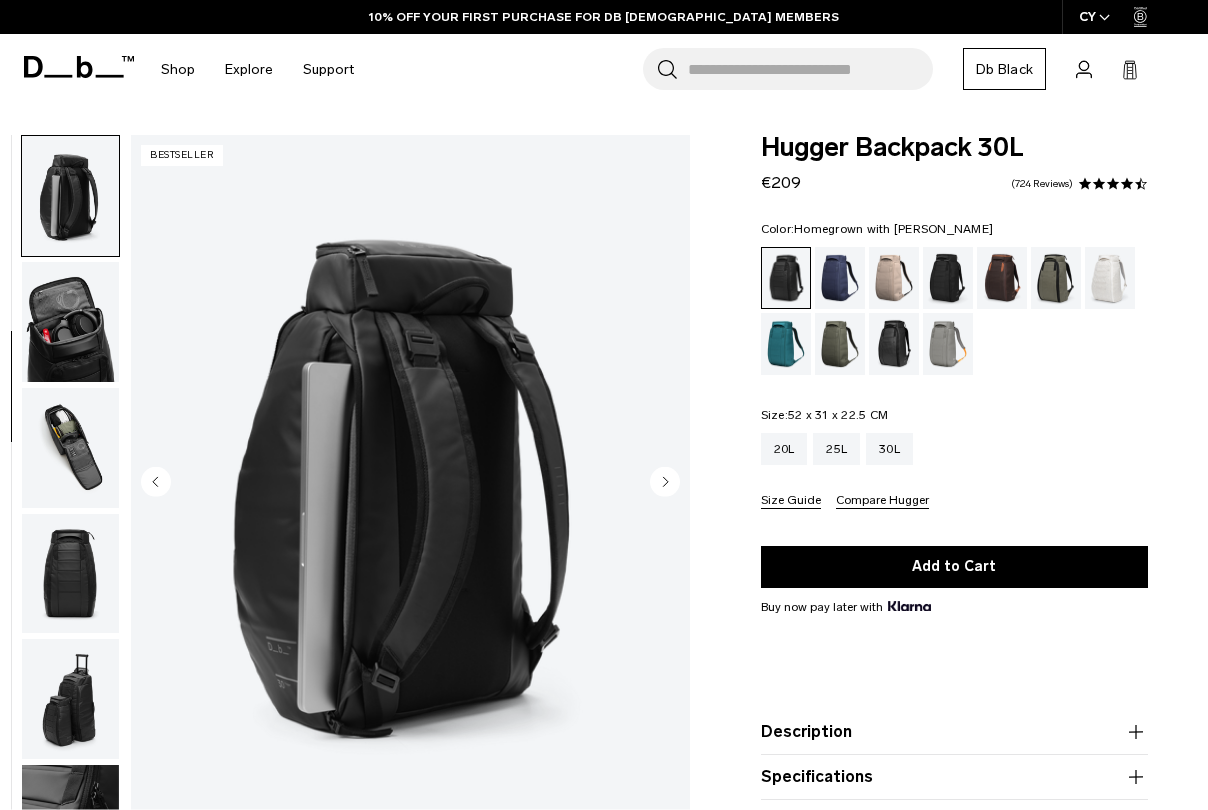 click at bounding box center [1002, 278] 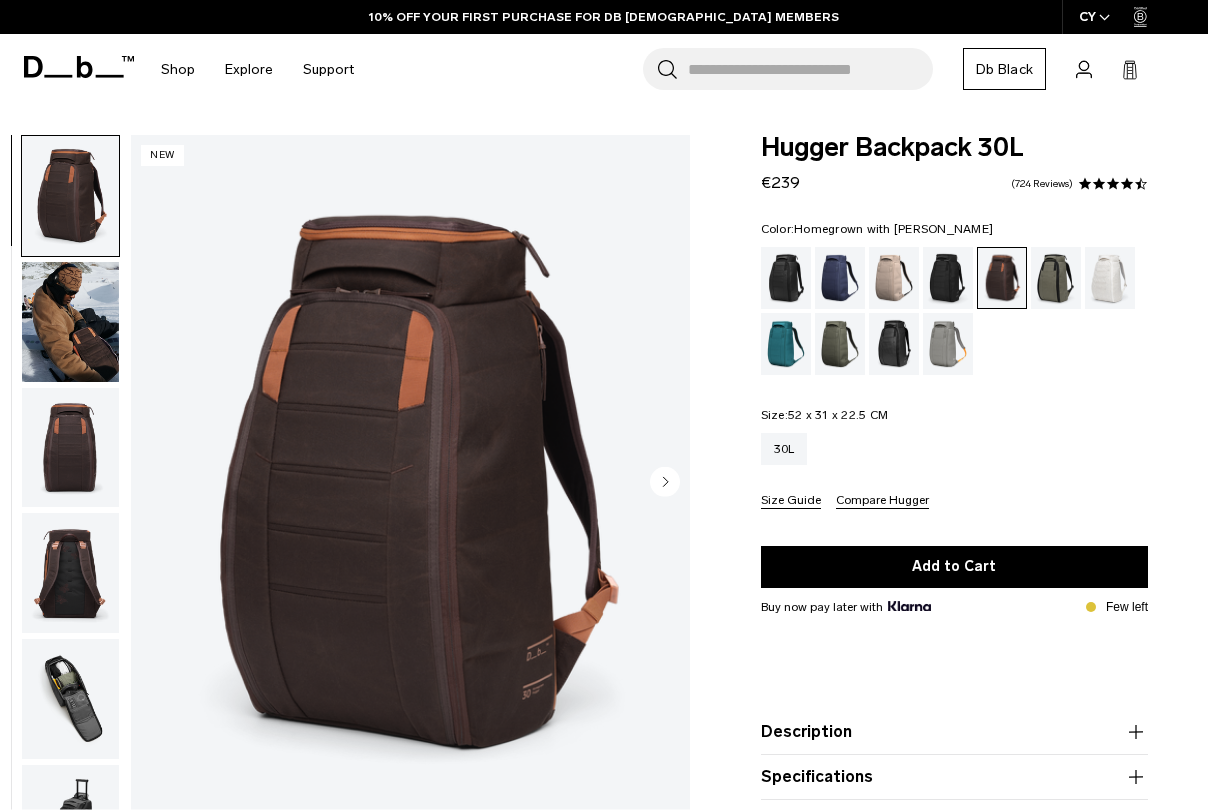 scroll, scrollTop: 0, scrollLeft: 0, axis: both 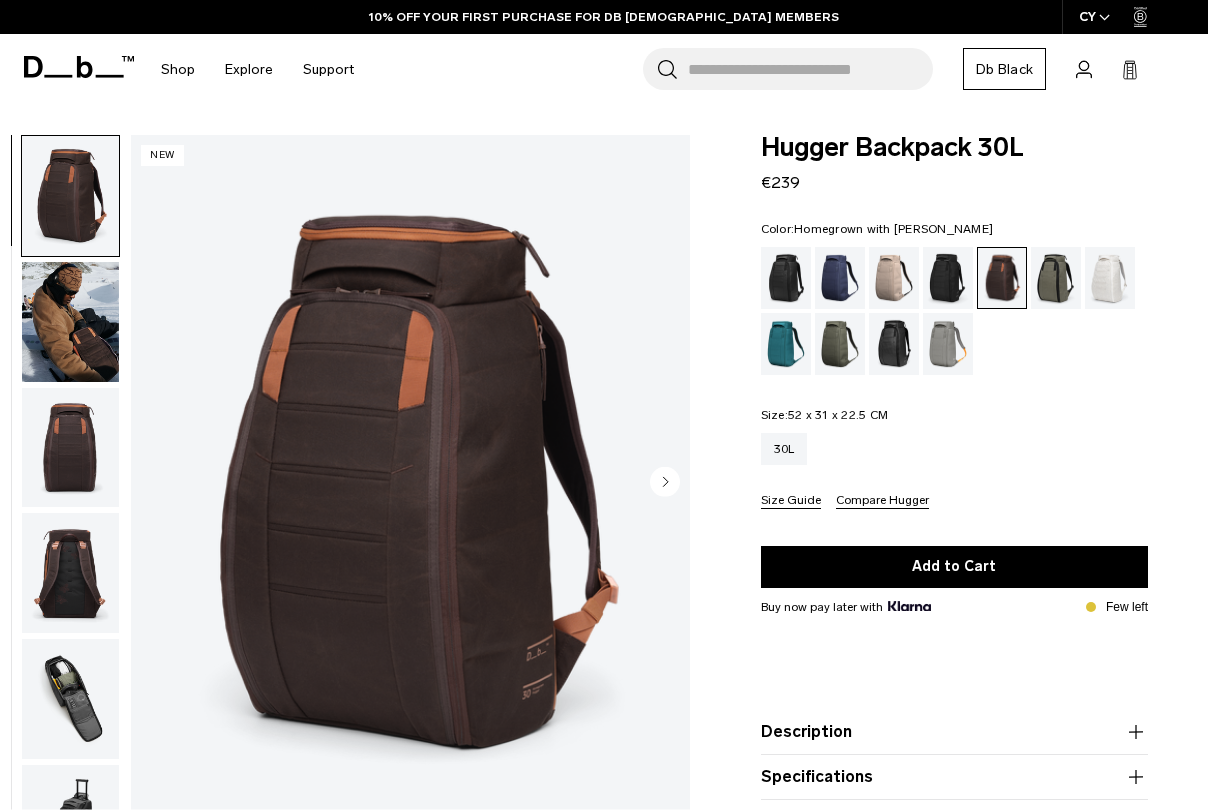 click at bounding box center (70, 322) 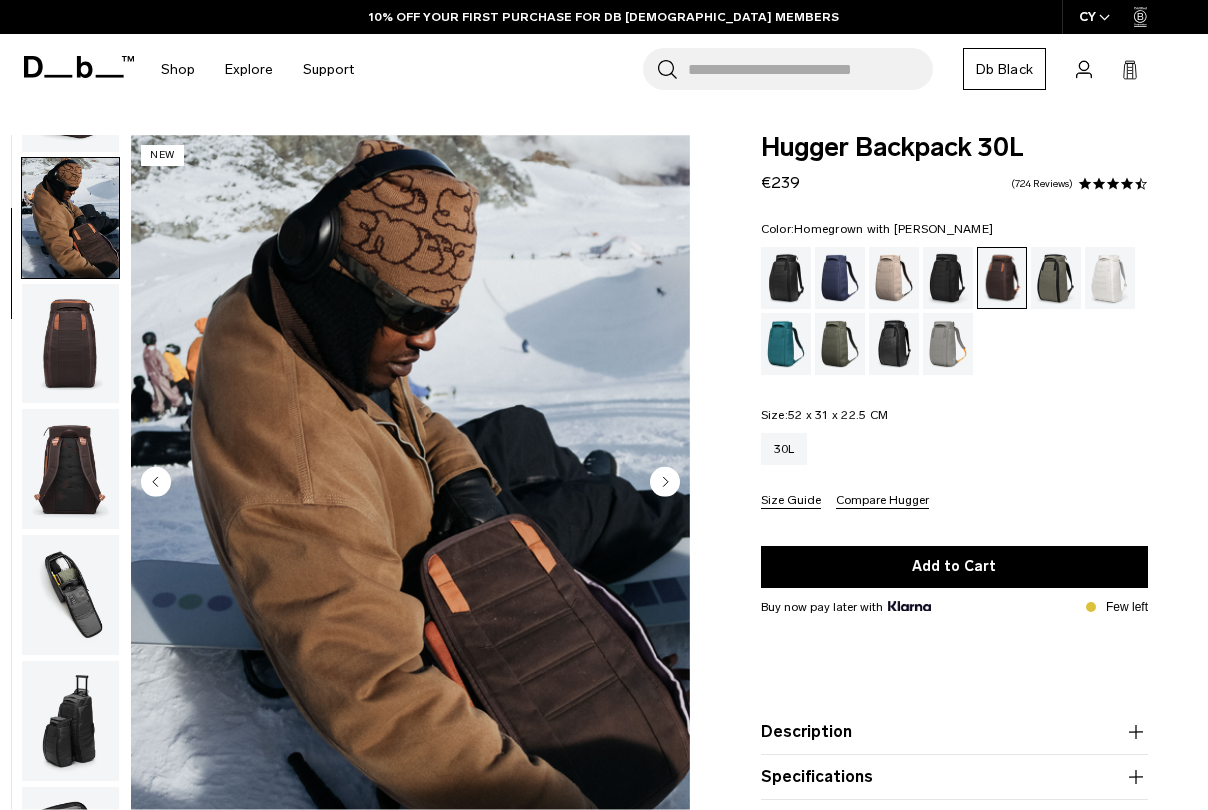 scroll, scrollTop: 126, scrollLeft: 0, axis: vertical 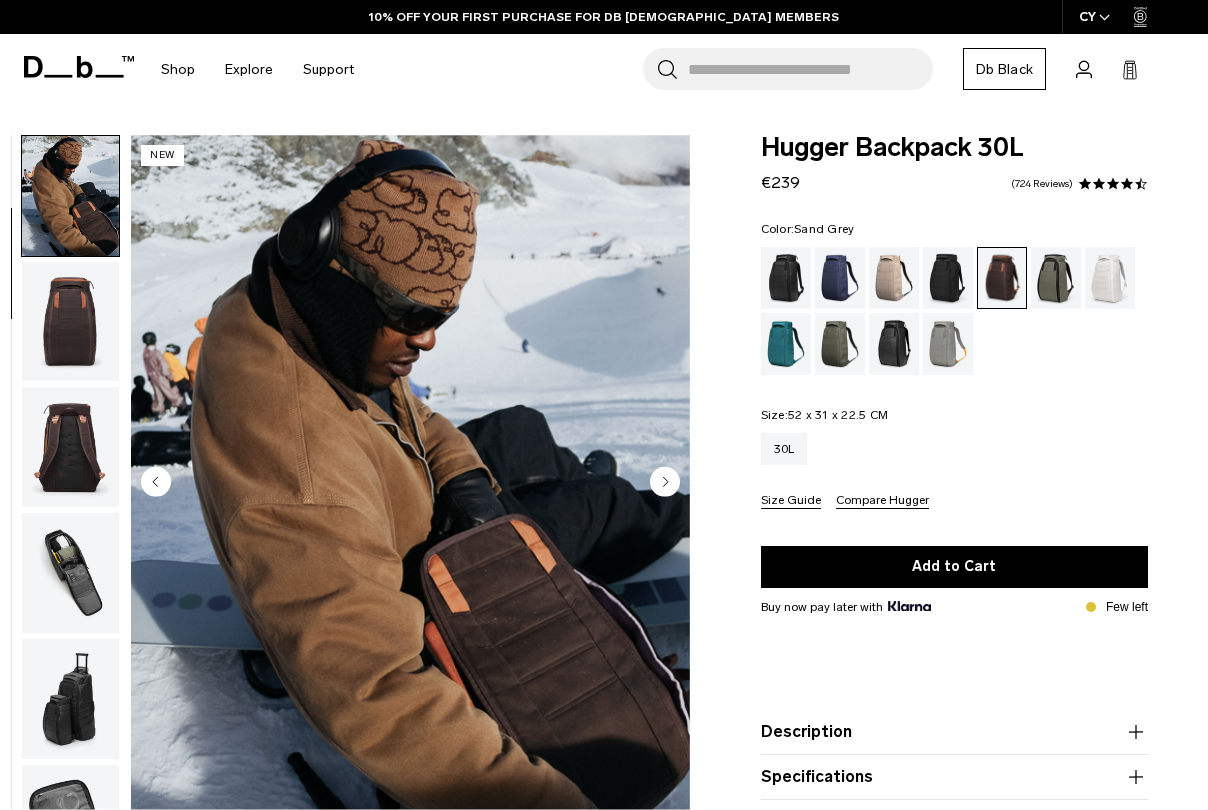 click at bounding box center [948, 344] 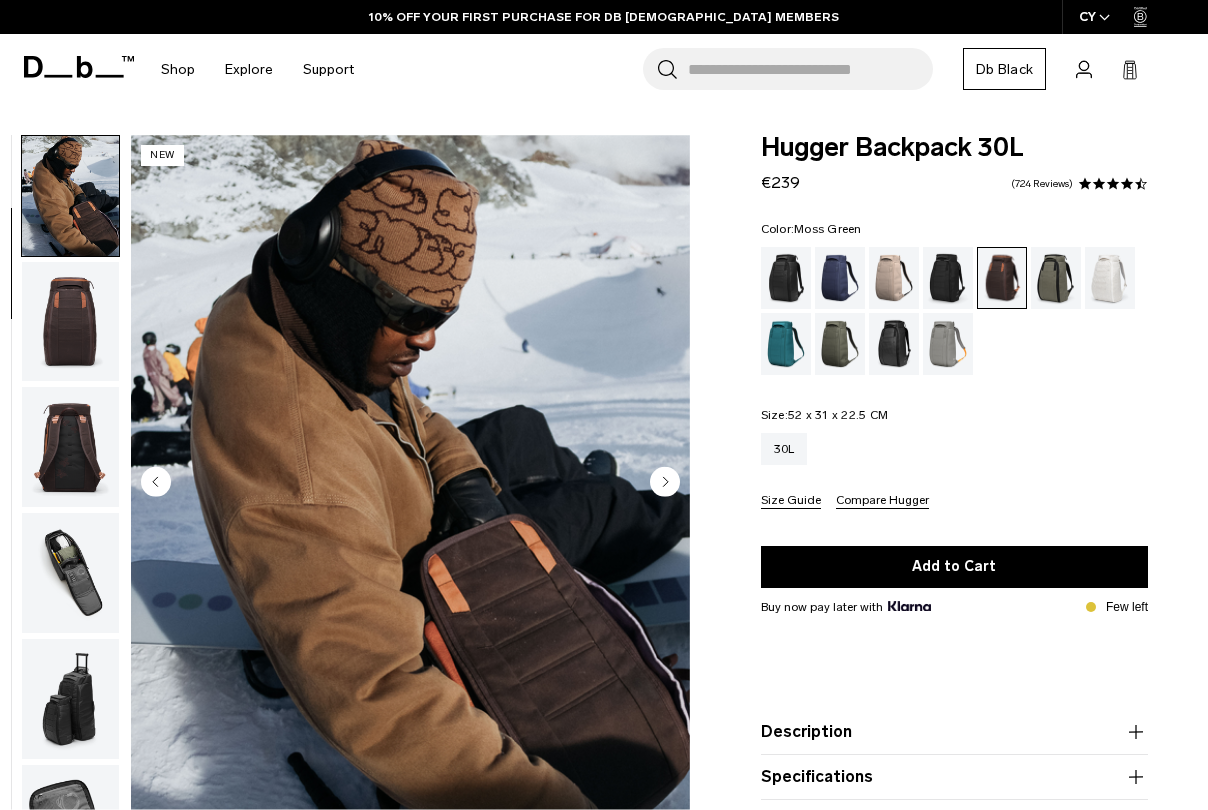 click at bounding box center (840, 344) 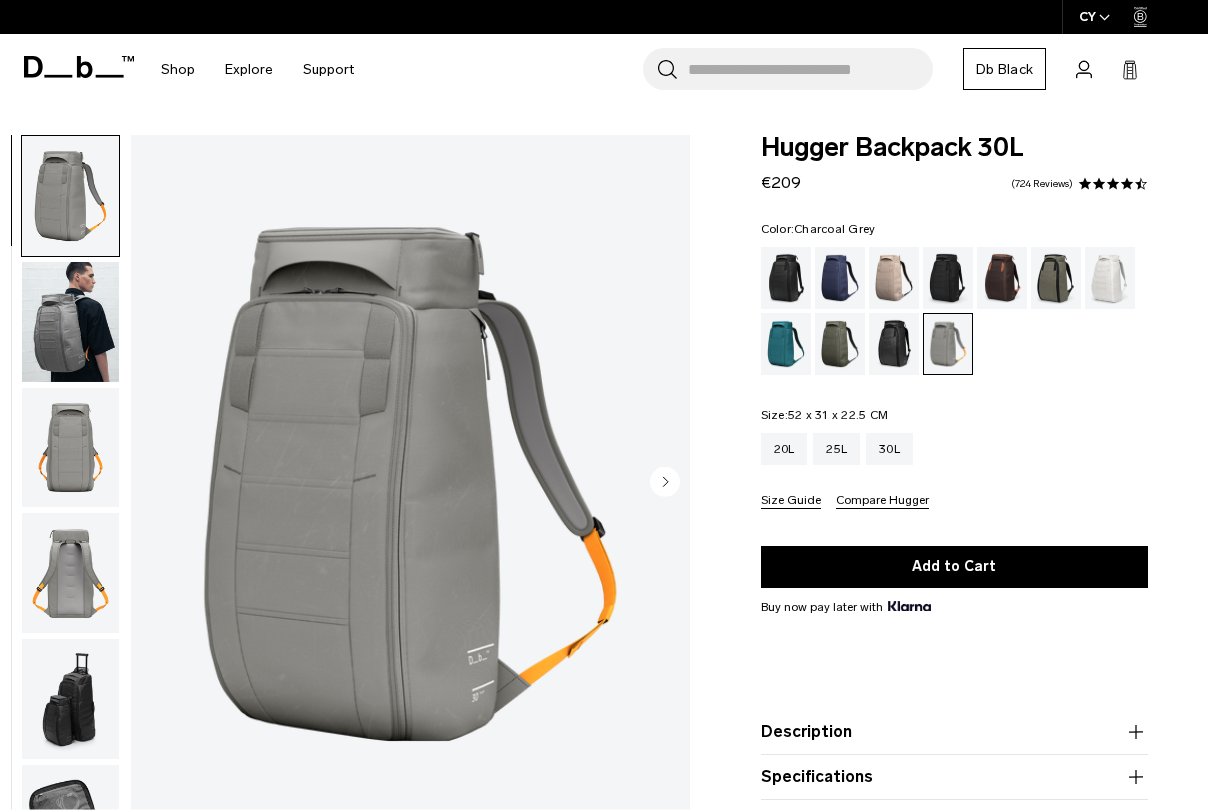 scroll, scrollTop: 0, scrollLeft: 0, axis: both 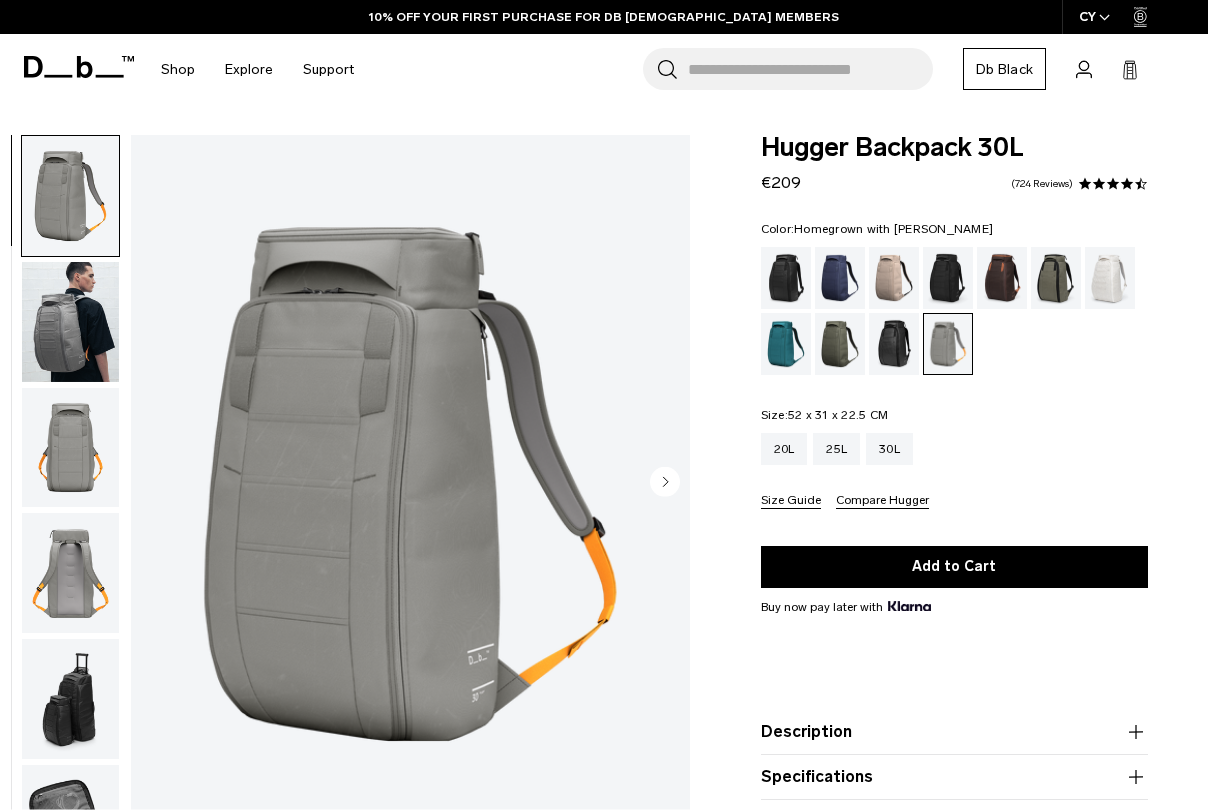 click at bounding box center [1002, 278] 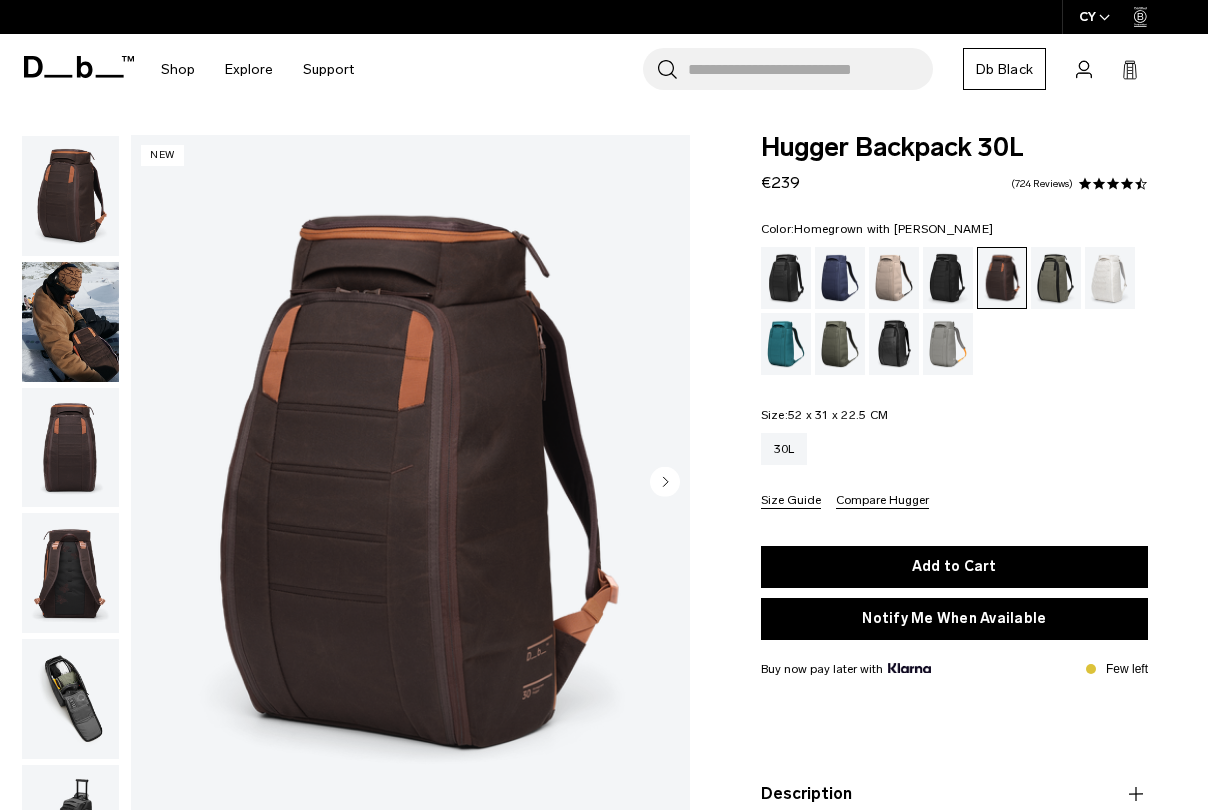 scroll, scrollTop: 0, scrollLeft: 0, axis: both 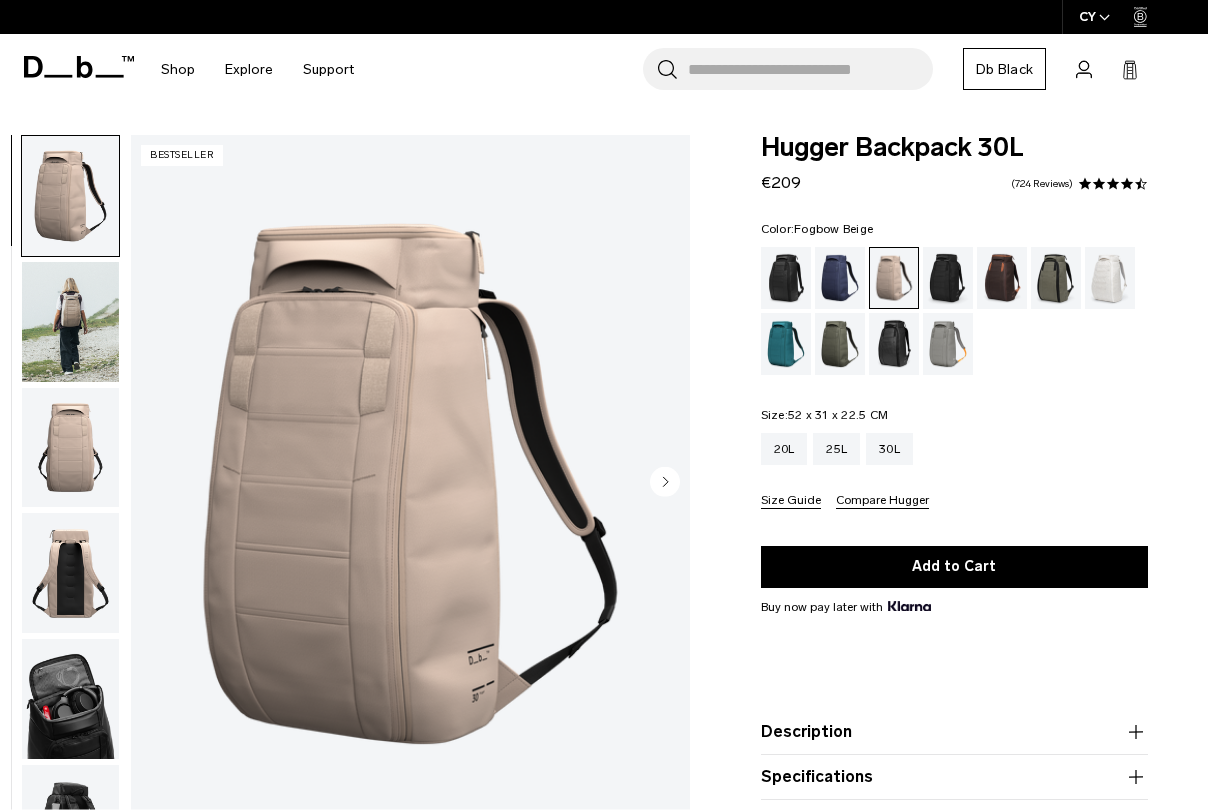 click at bounding box center (70, 322) 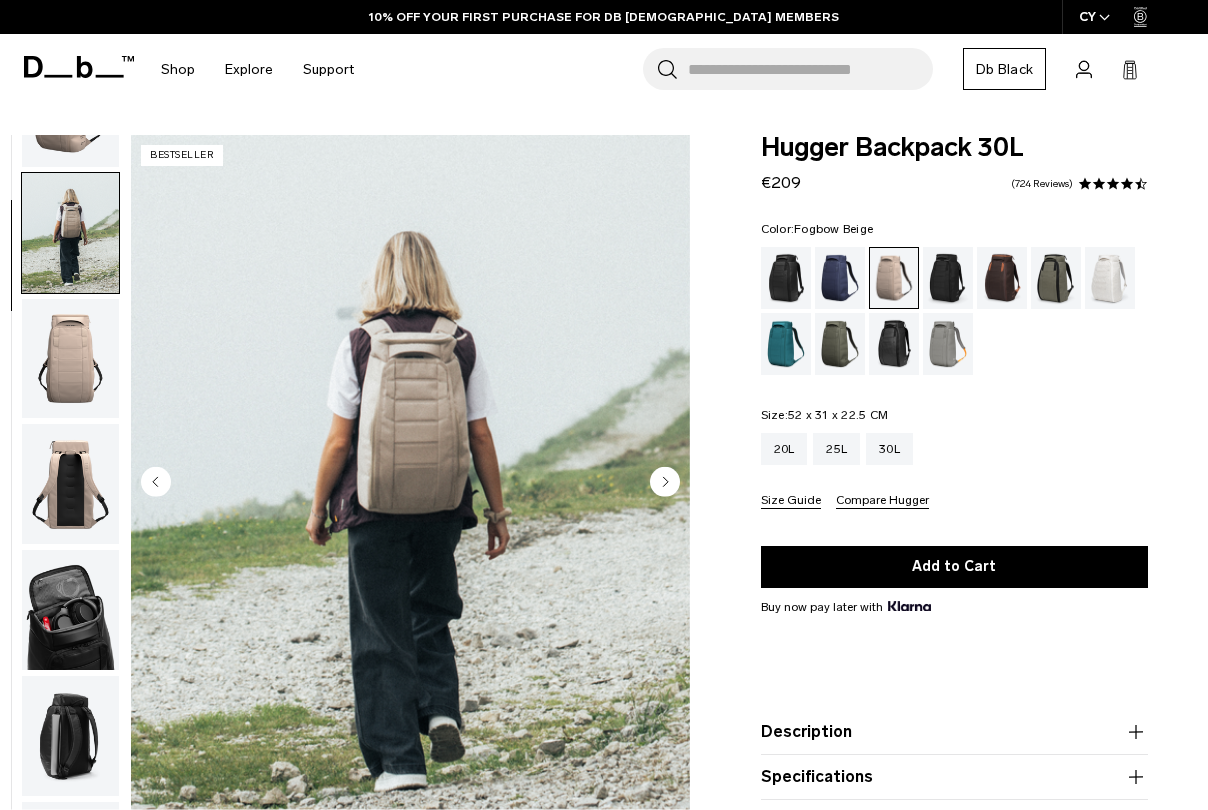 scroll, scrollTop: 126, scrollLeft: 0, axis: vertical 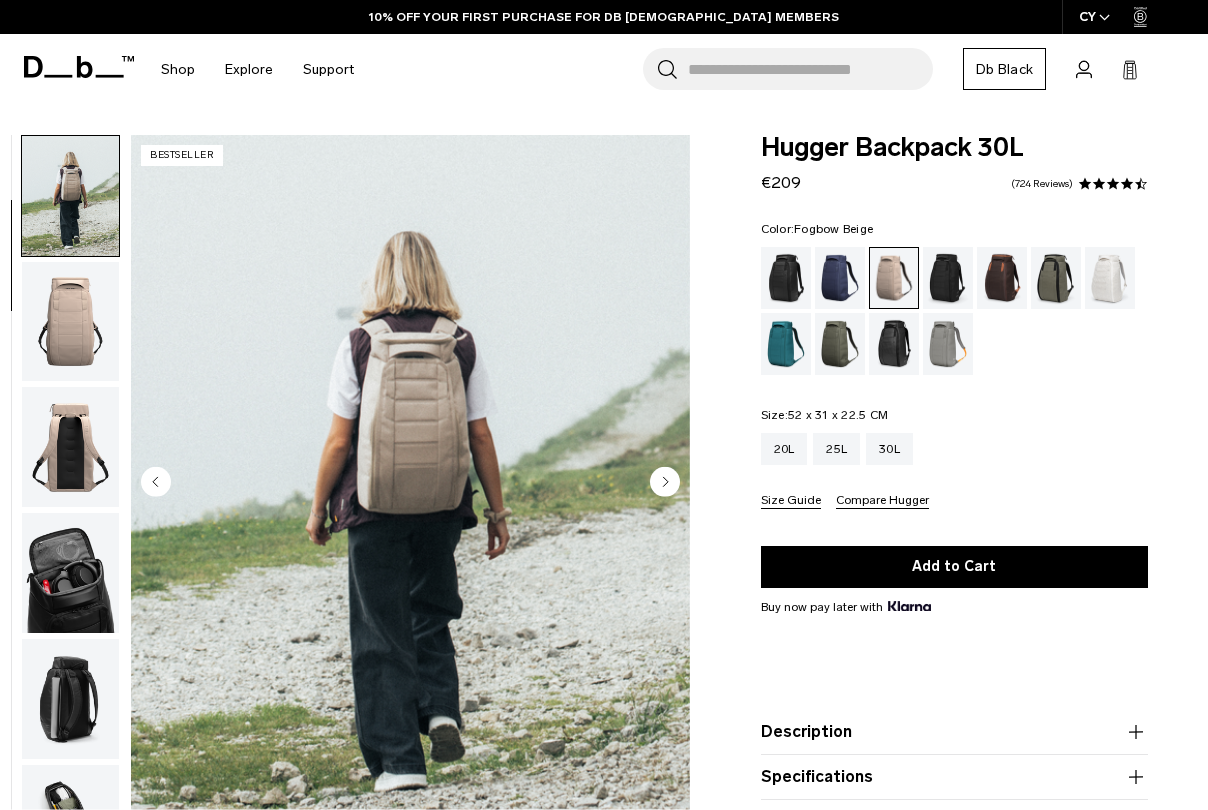 click at bounding box center (70, 447) 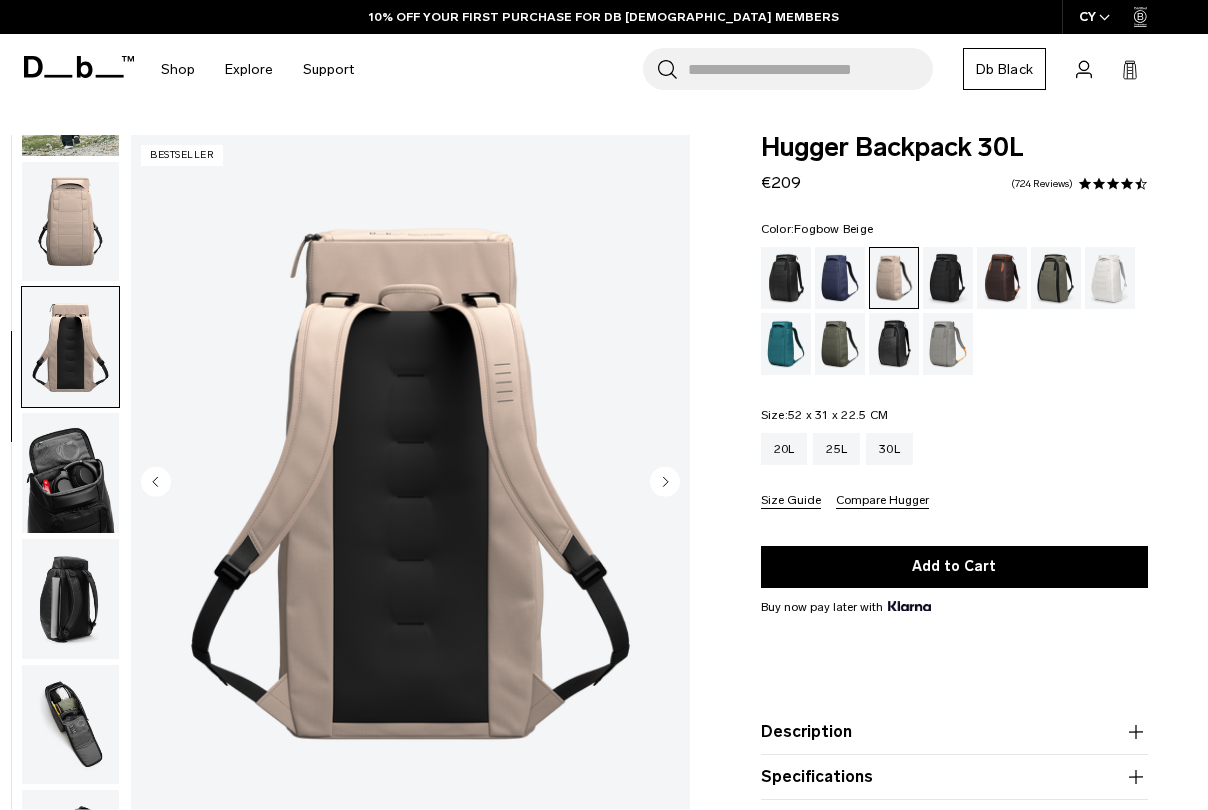 scroll, scrollTop: 377, scrollLeft: 0, axis: vertical 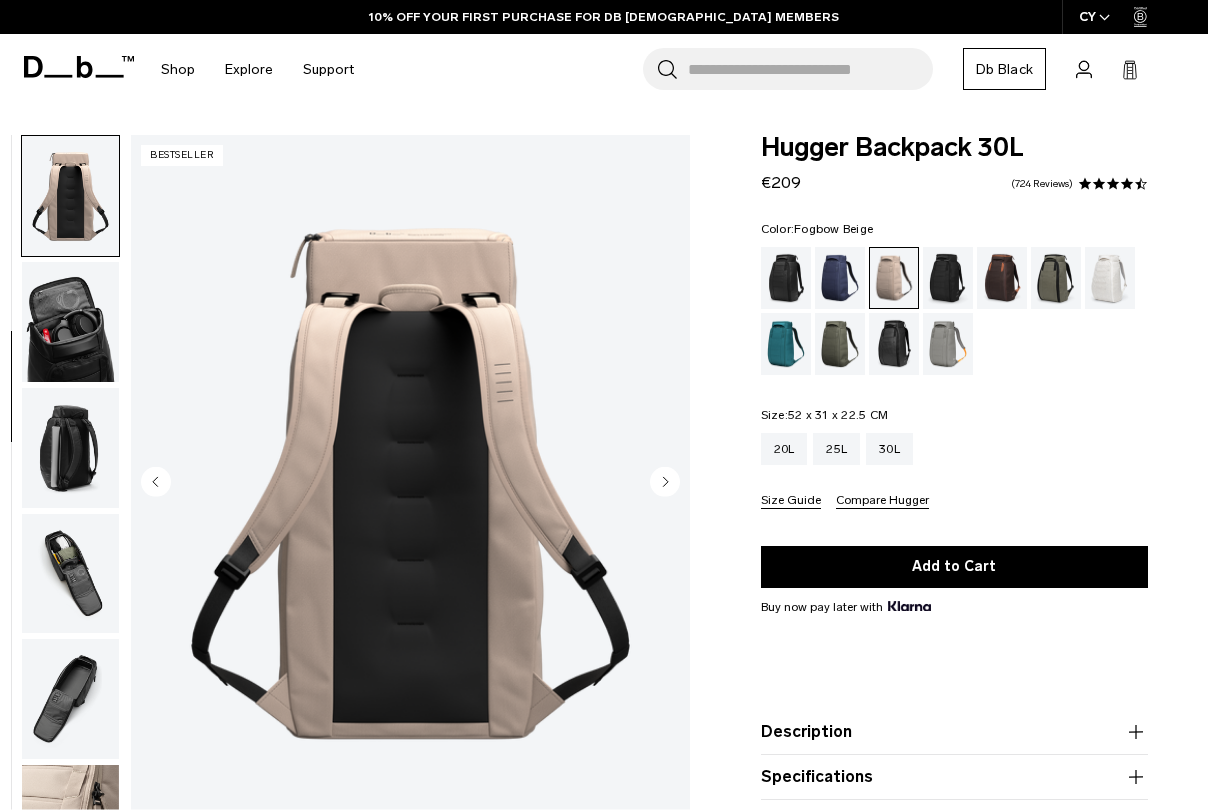 click at bounding box center (70, 322) 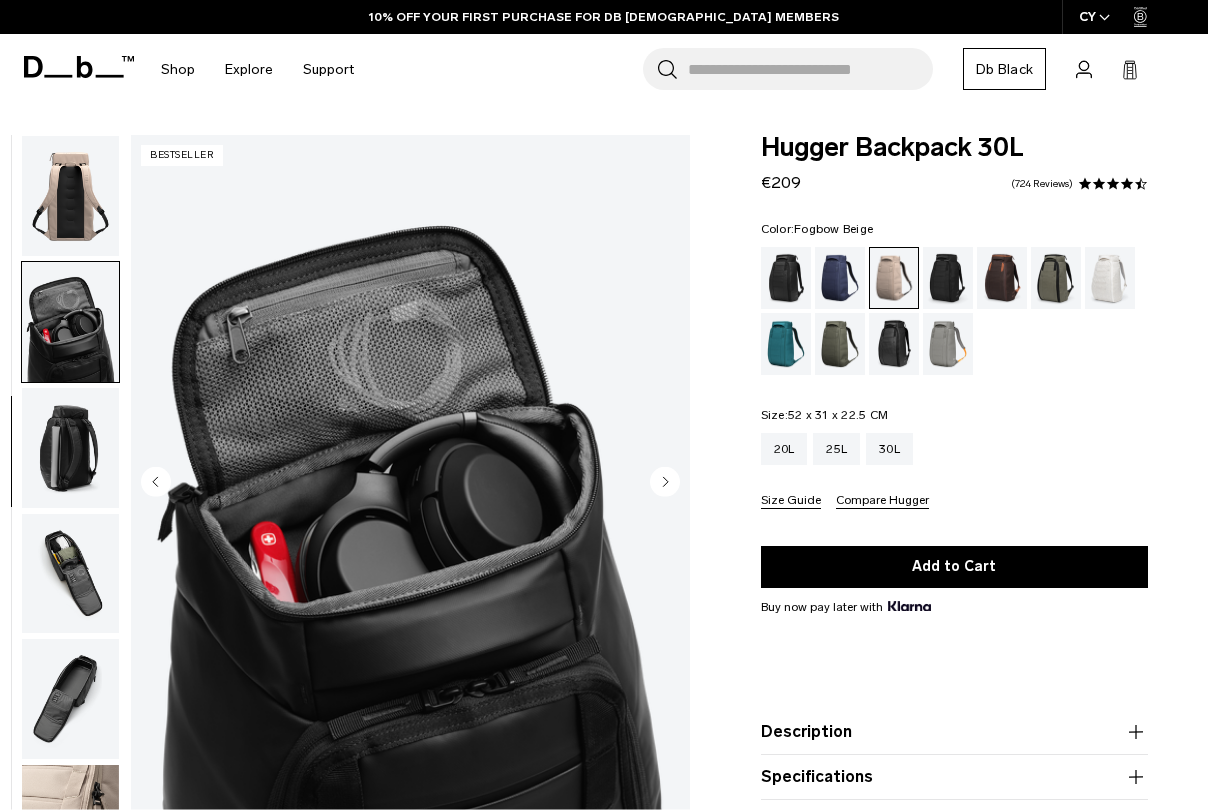 scroll, scrollTop: 503, scrollLeft: 0, axis: vertical 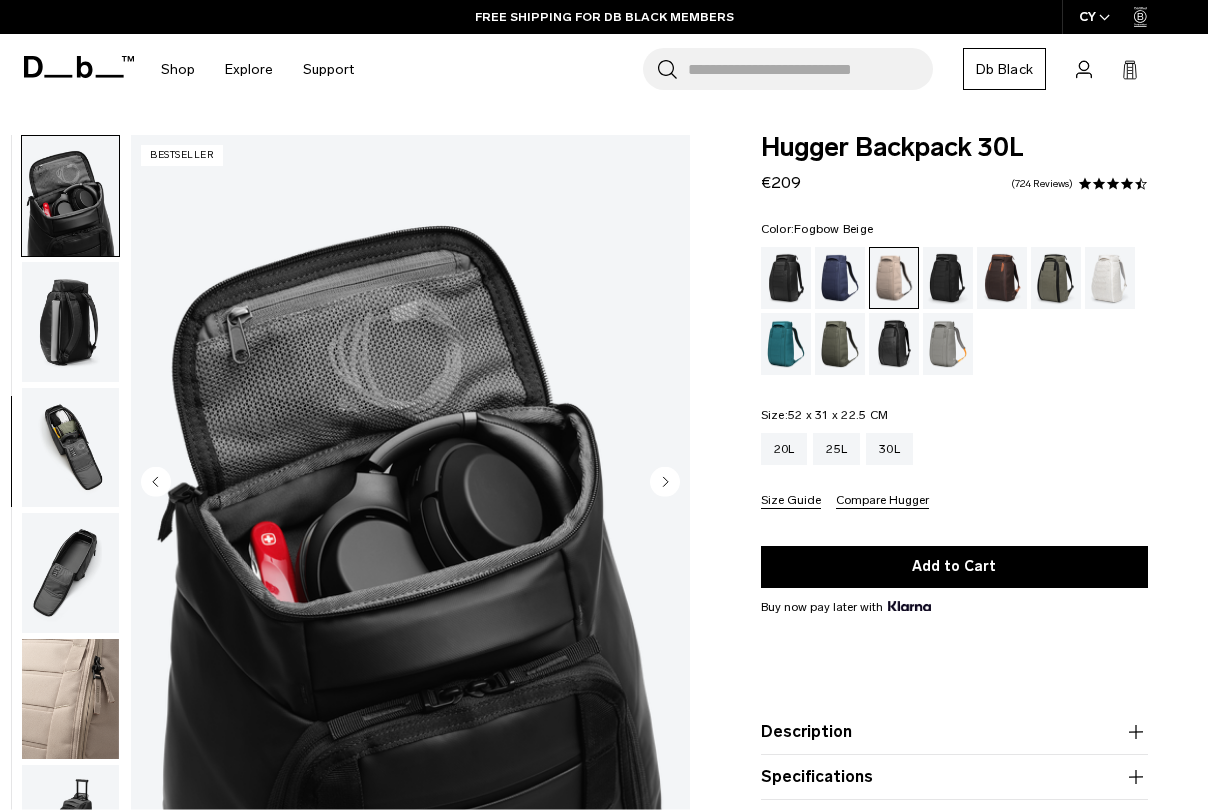 click at bounding box center [70, 448] 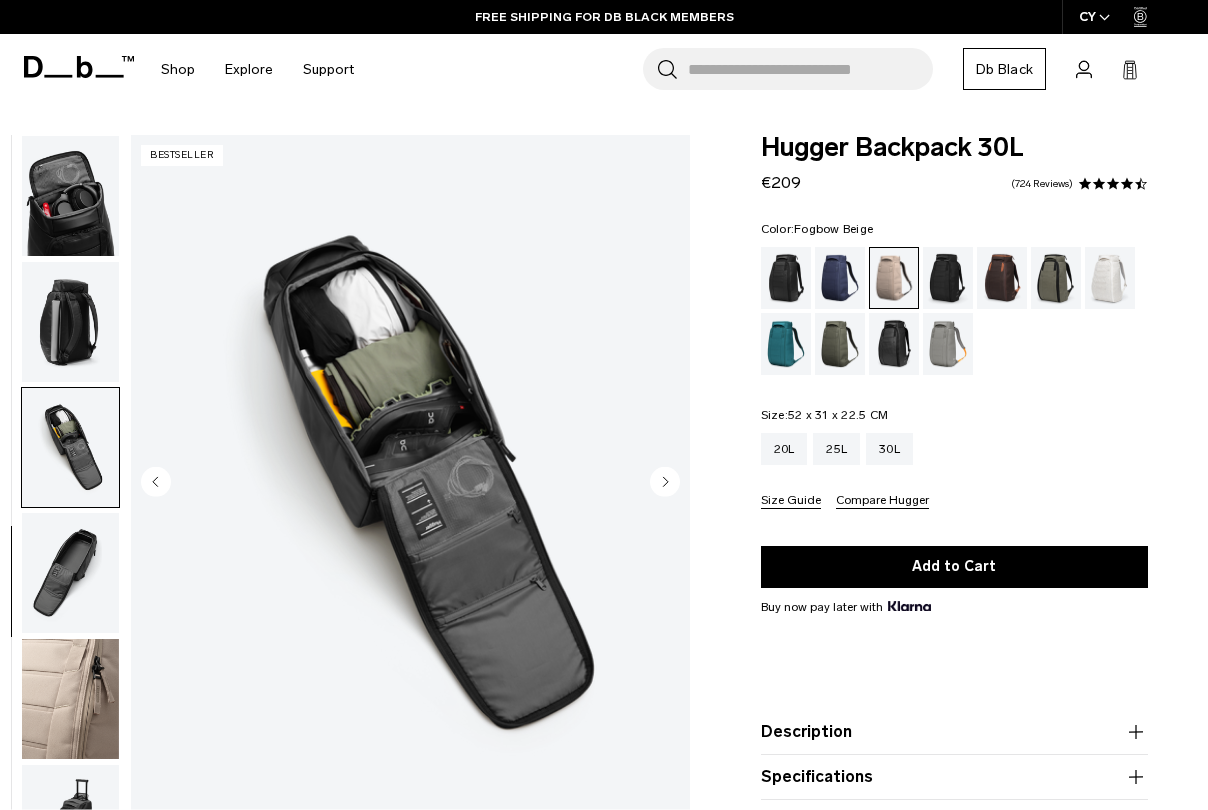 scroll, scrollTop: 556, scrollLeft: 0, axis: vertical 